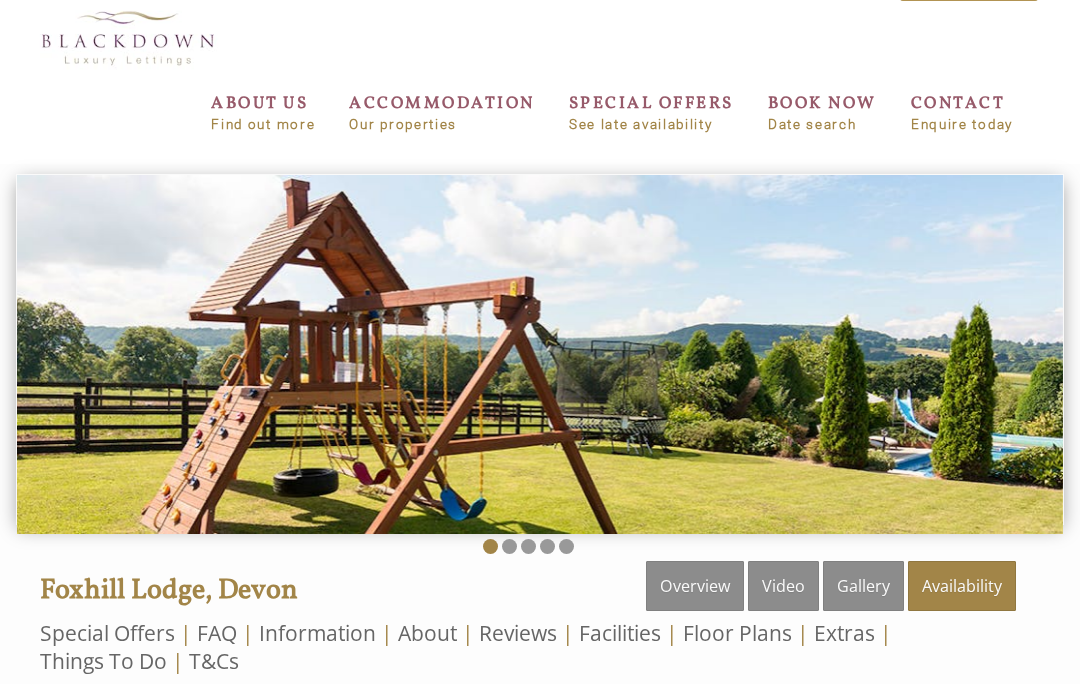 scroll, scrollTop: 43, scrollLeft: 0, axis: vertical 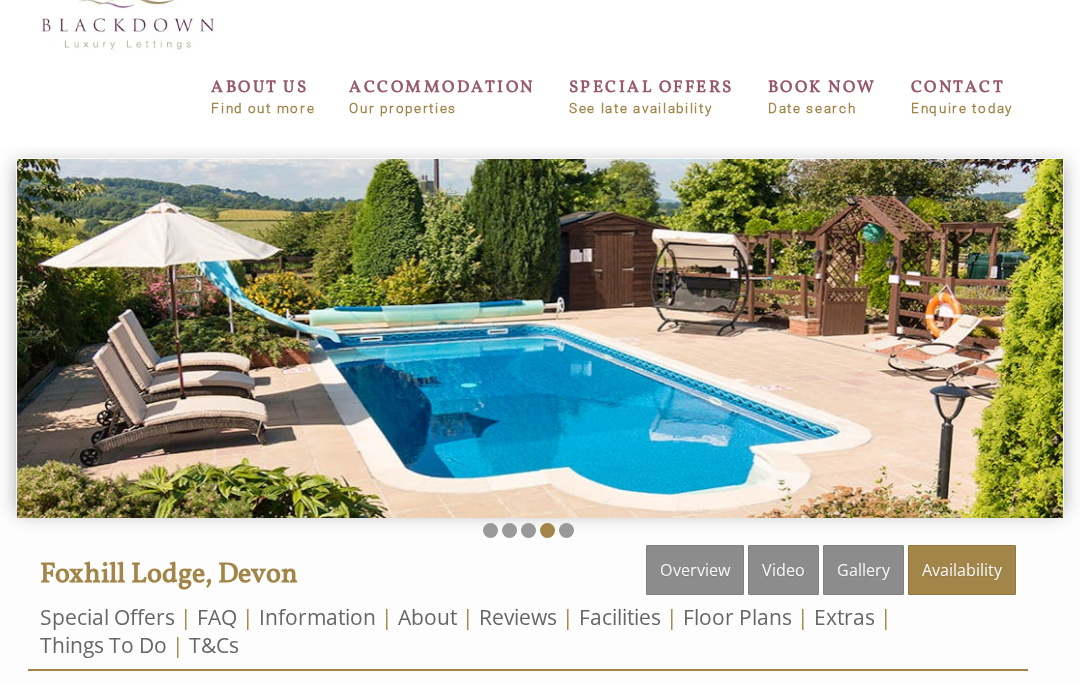 click at bounding box center (540, 338) 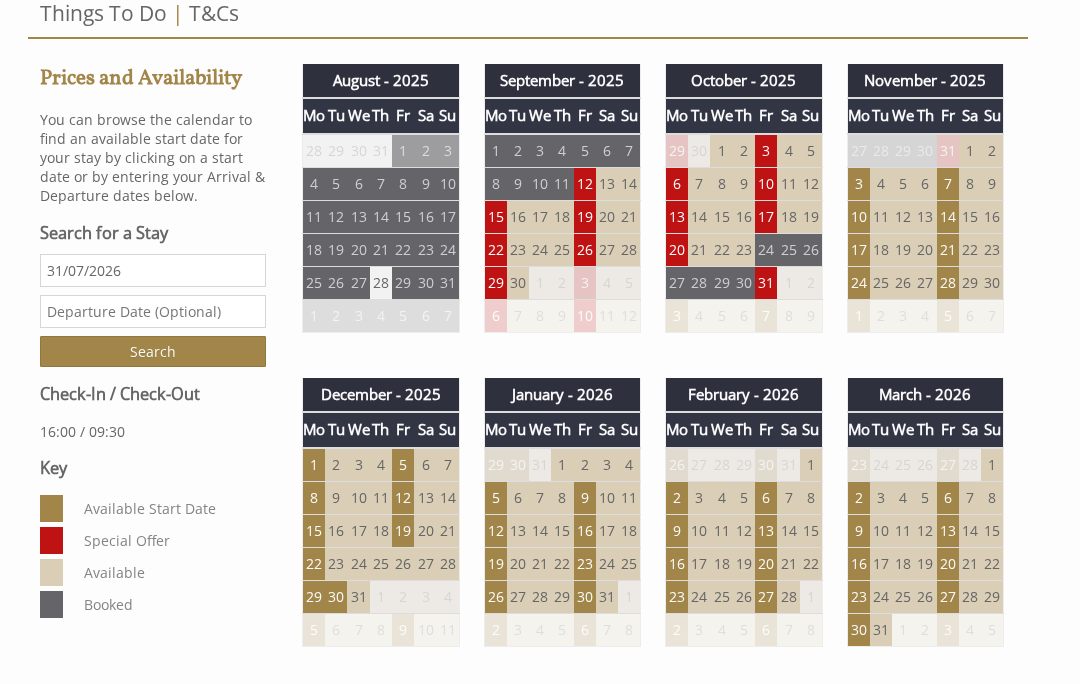 scroll, scrollTop: 674, scrollLeft: 0, axis: vertical 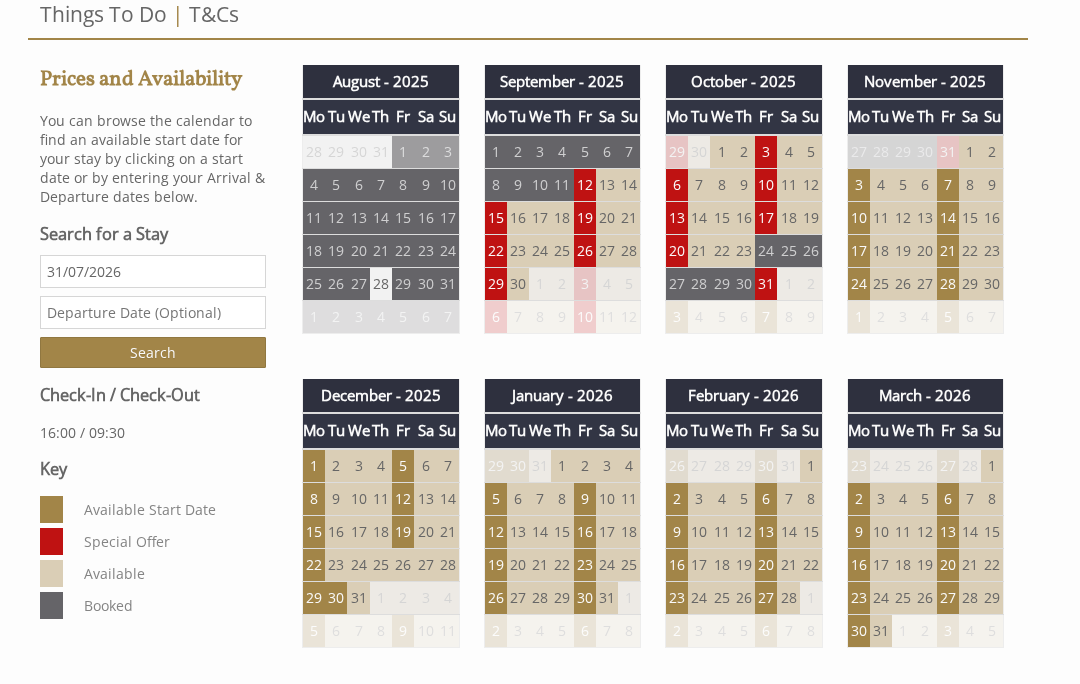 click on "12" at bounding box center (585, 184) 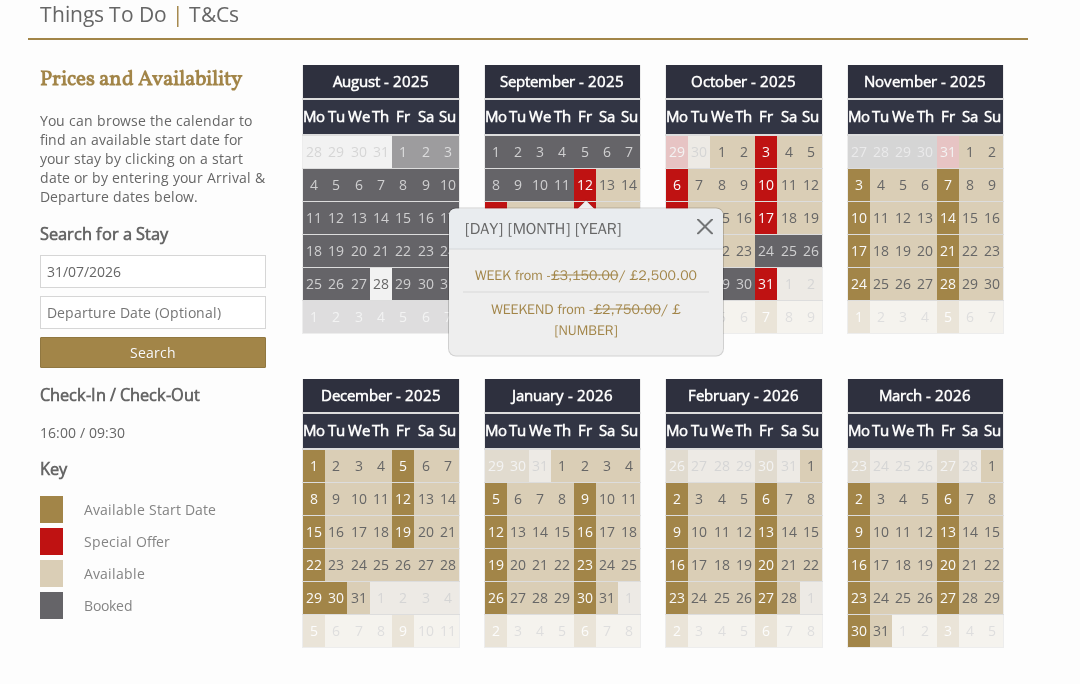 click at bounding box center (705, 226) 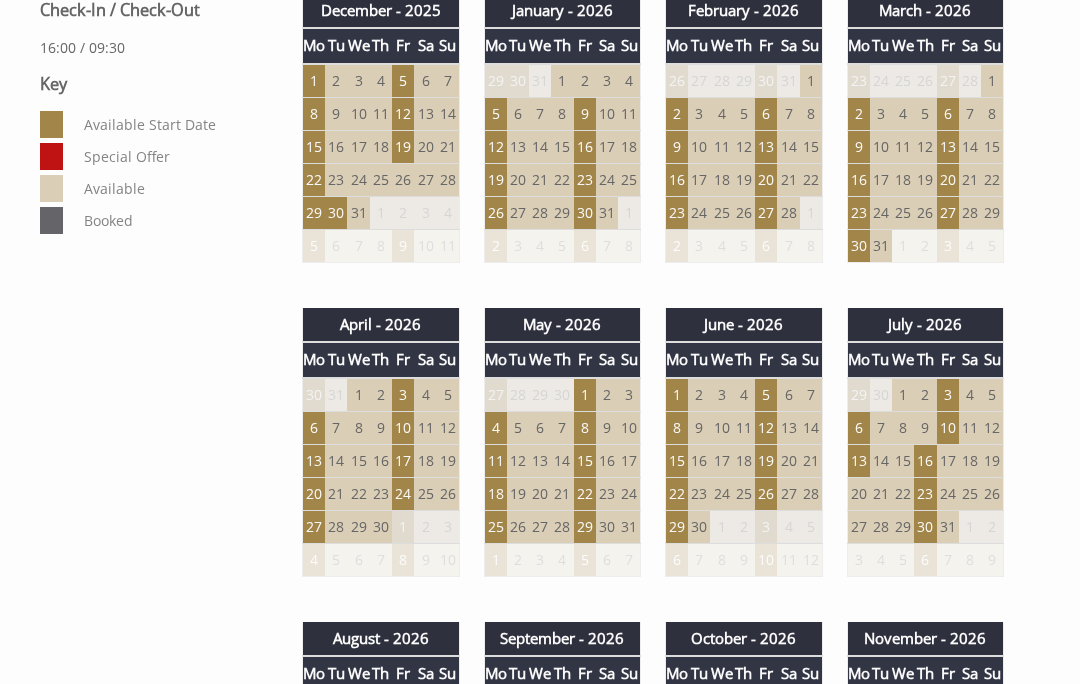 scroll, scrollTop: 1108, scrollLeft: 0, axis: vertical 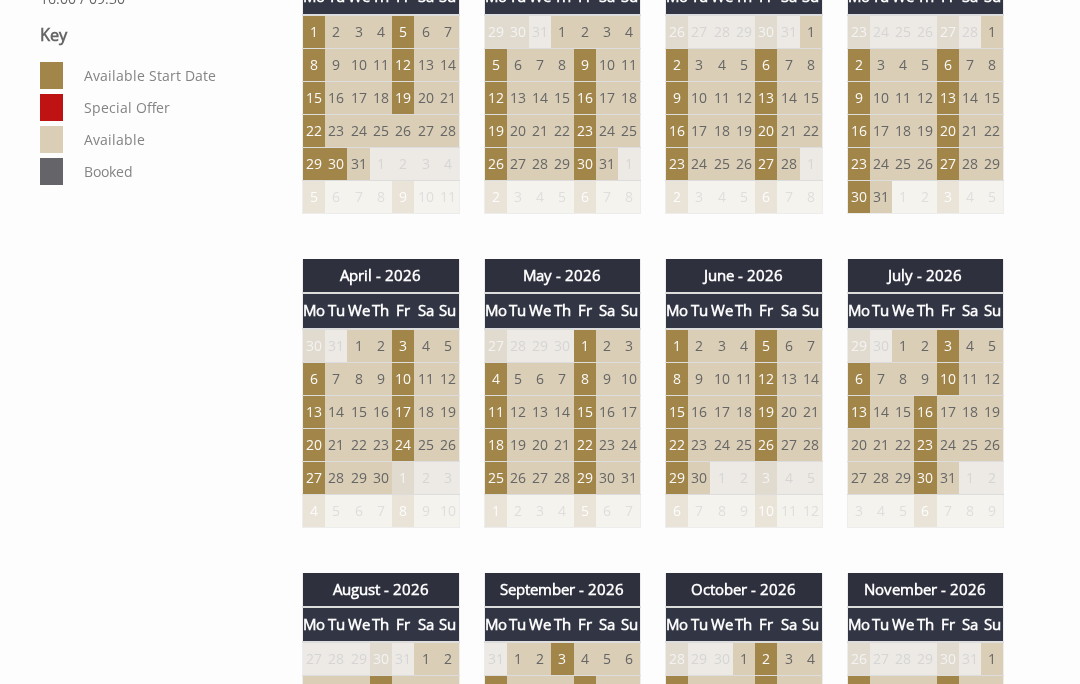 click on "25" at bounding box center [495, 477] 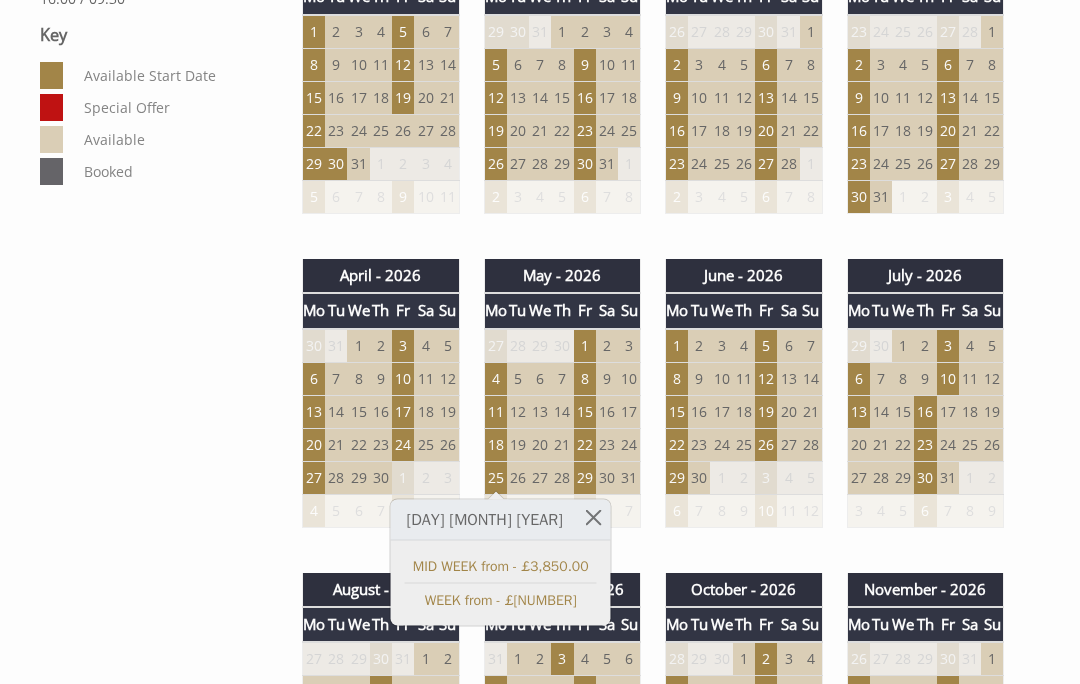 click at bounding box center (593, 517) 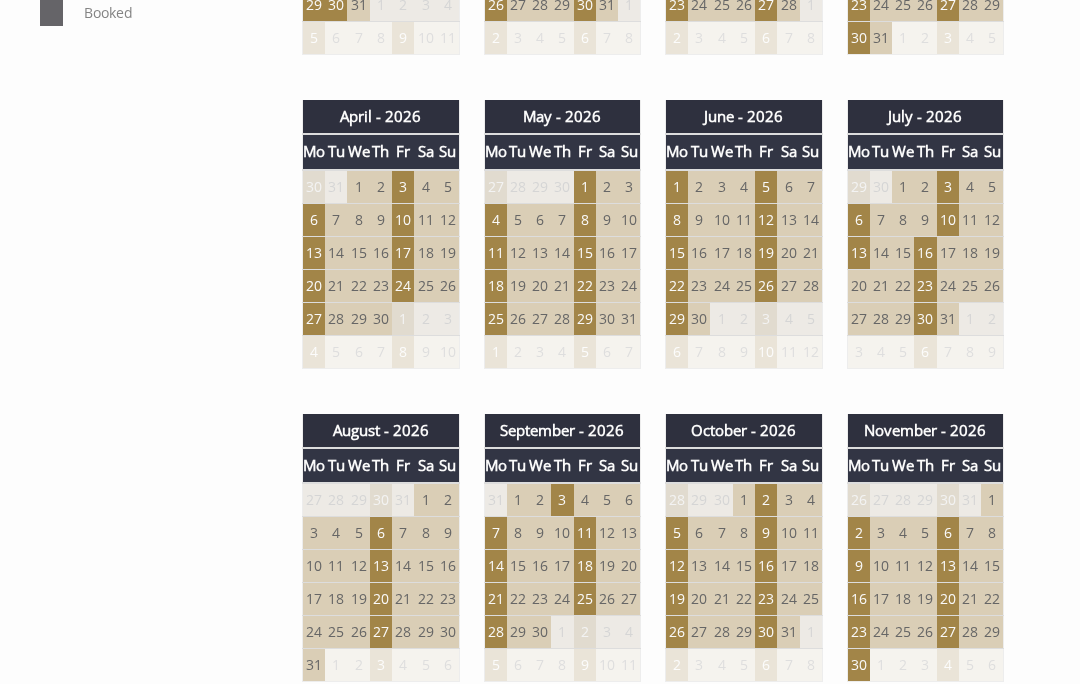 scroll, scrollTop: 1267, scrollLeft: 0, axis: vertical 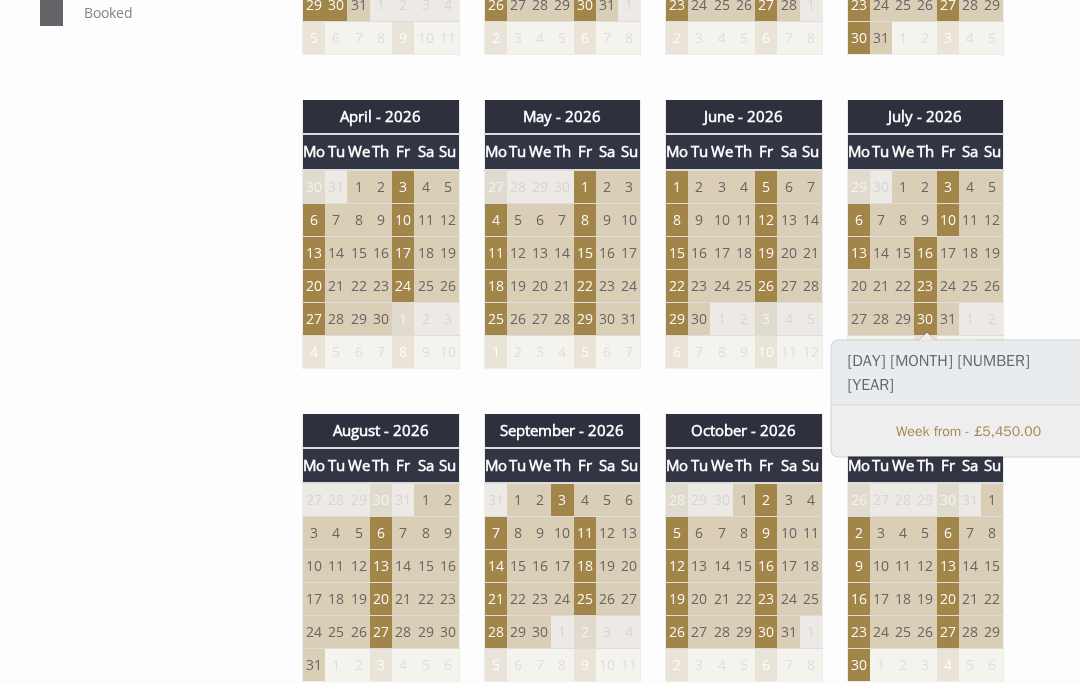click on "Week from - £5,450.00" at bounding box center (969, 431) 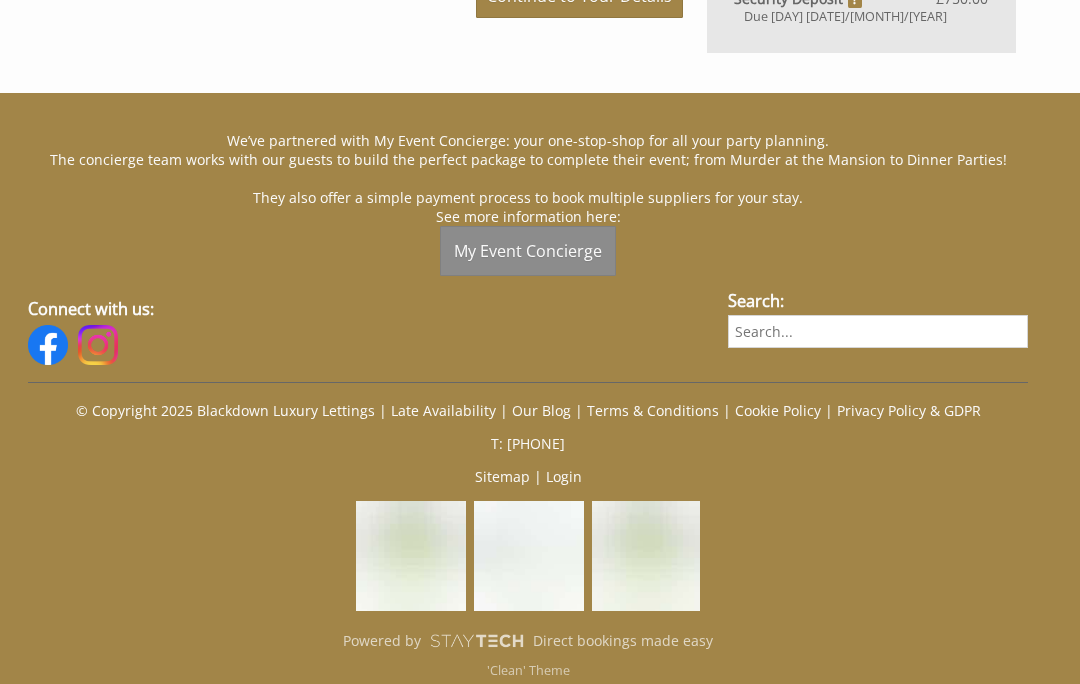 scroll, scrollTop: 582, scrollLeft: 0, axis: vertical 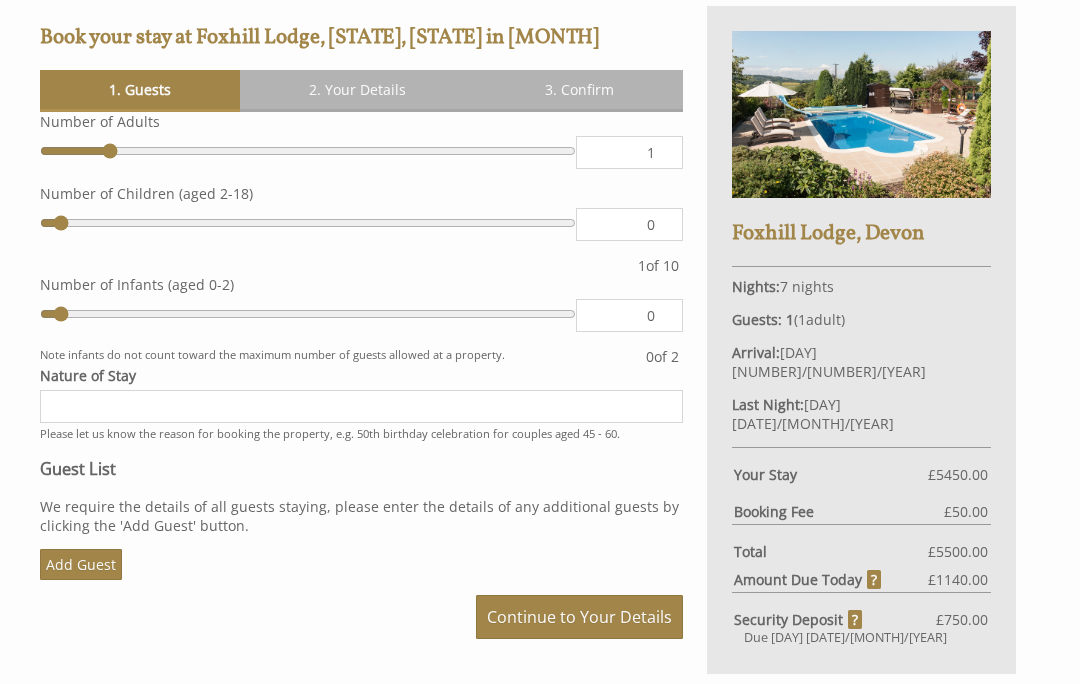 click on "1" at bounding box center [629, 152] 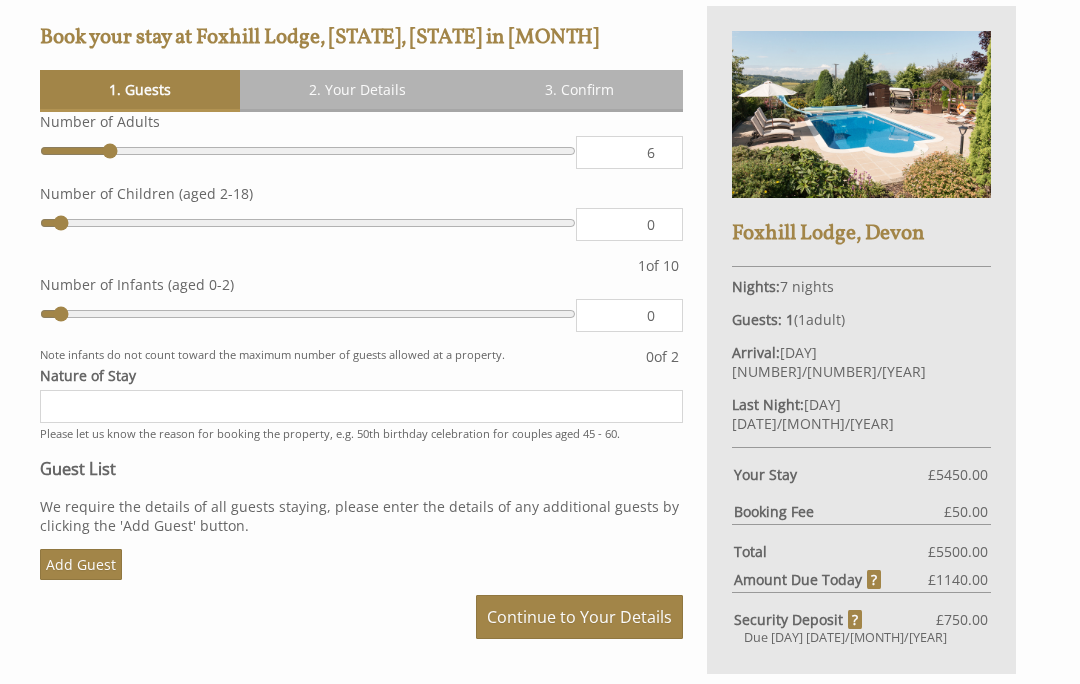 type on "6" 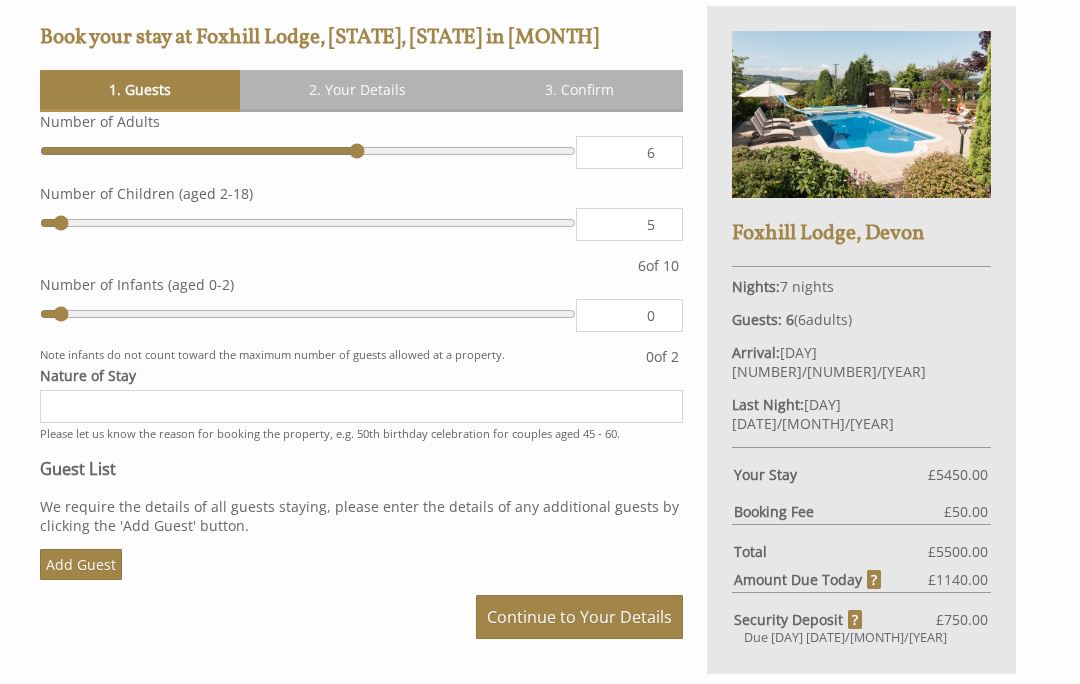 type on "5" 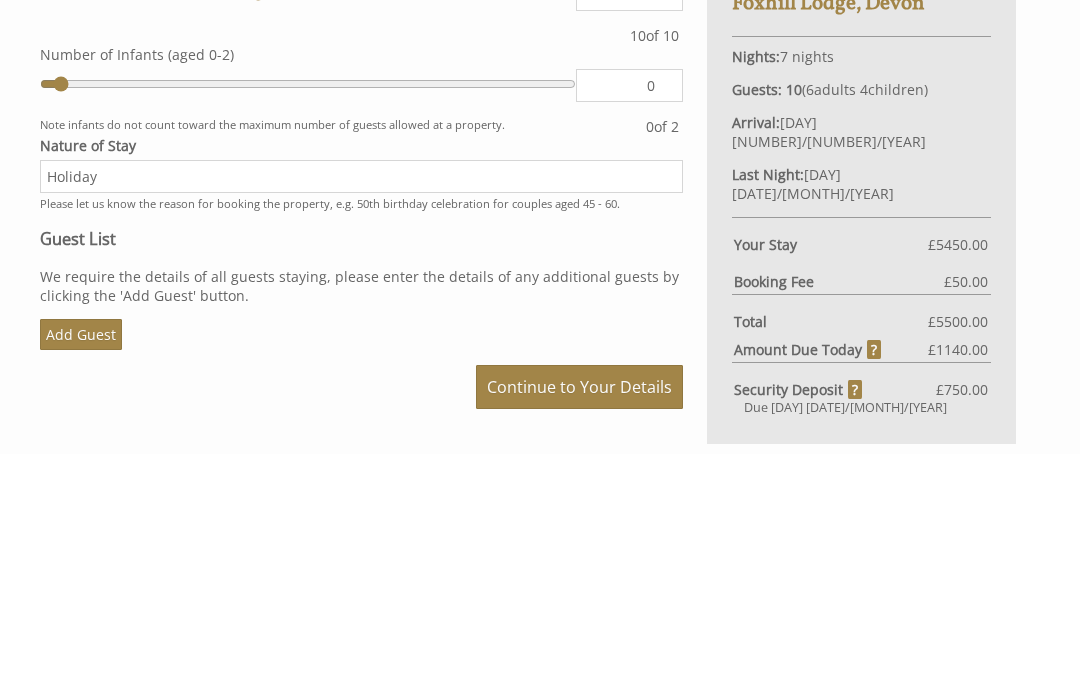 type on "Holiday" 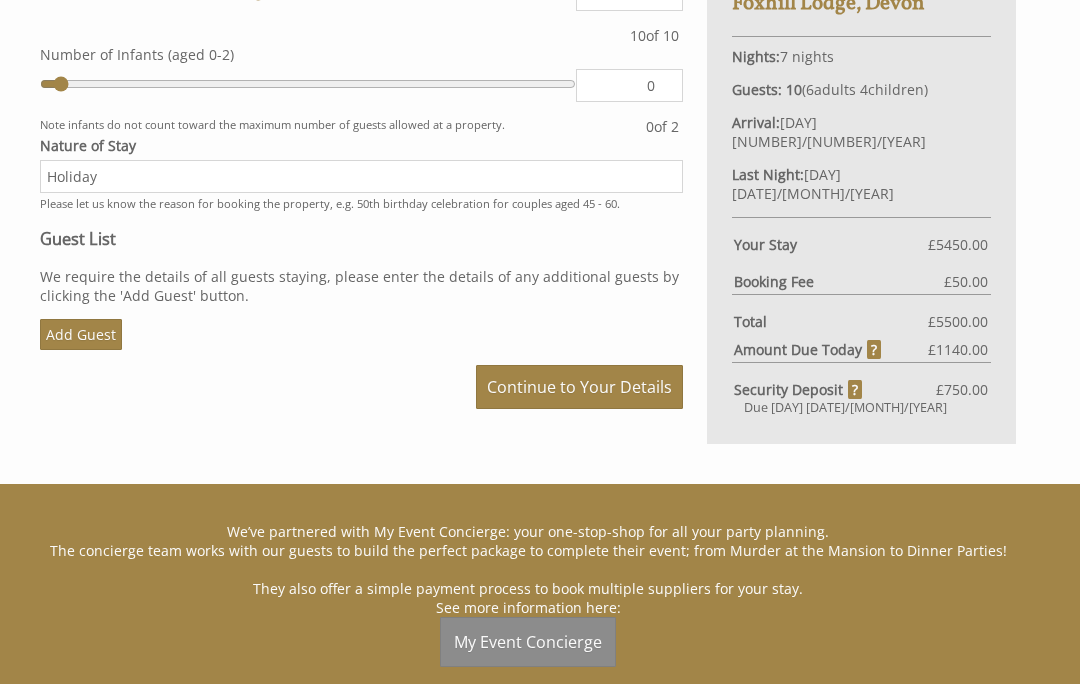 click on "Continue to Your Details" at bounding box center (579, 387) 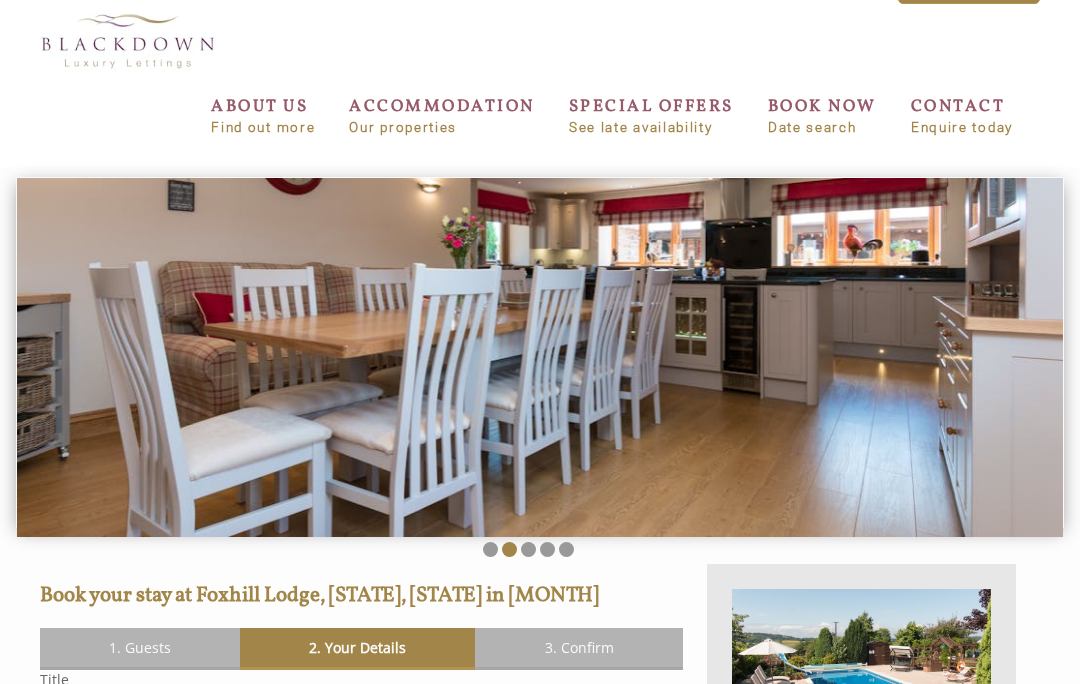scroll, scrollTop: 0, scrollLeft: 0, axis: both 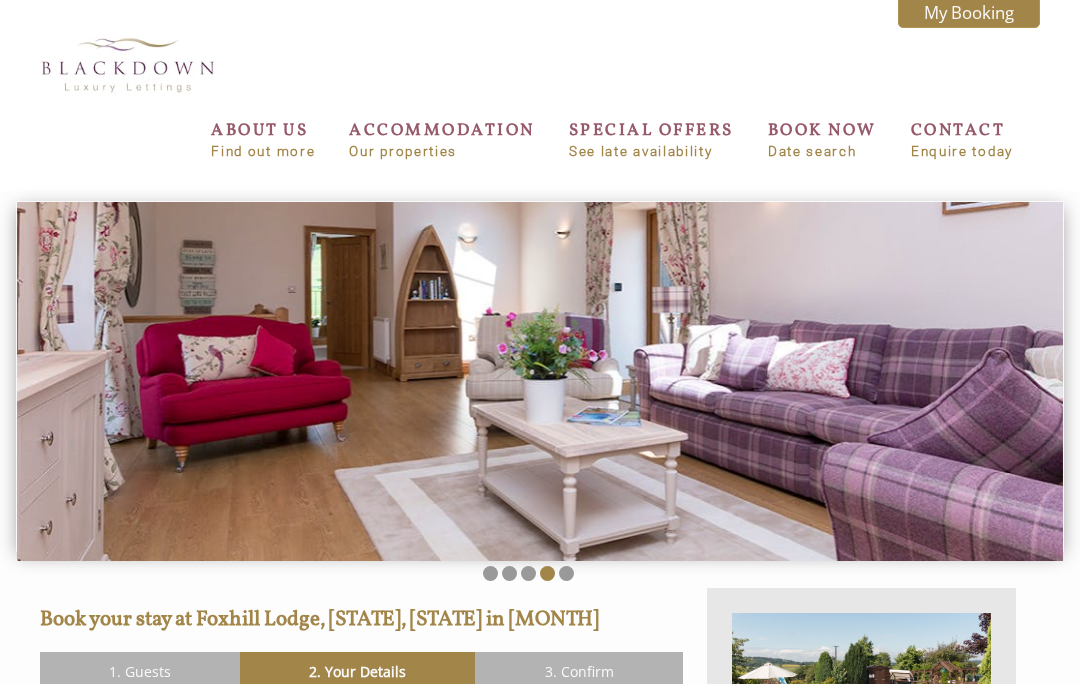 click on "ABOUT US  Find out more" at bounding box center [263, 139] 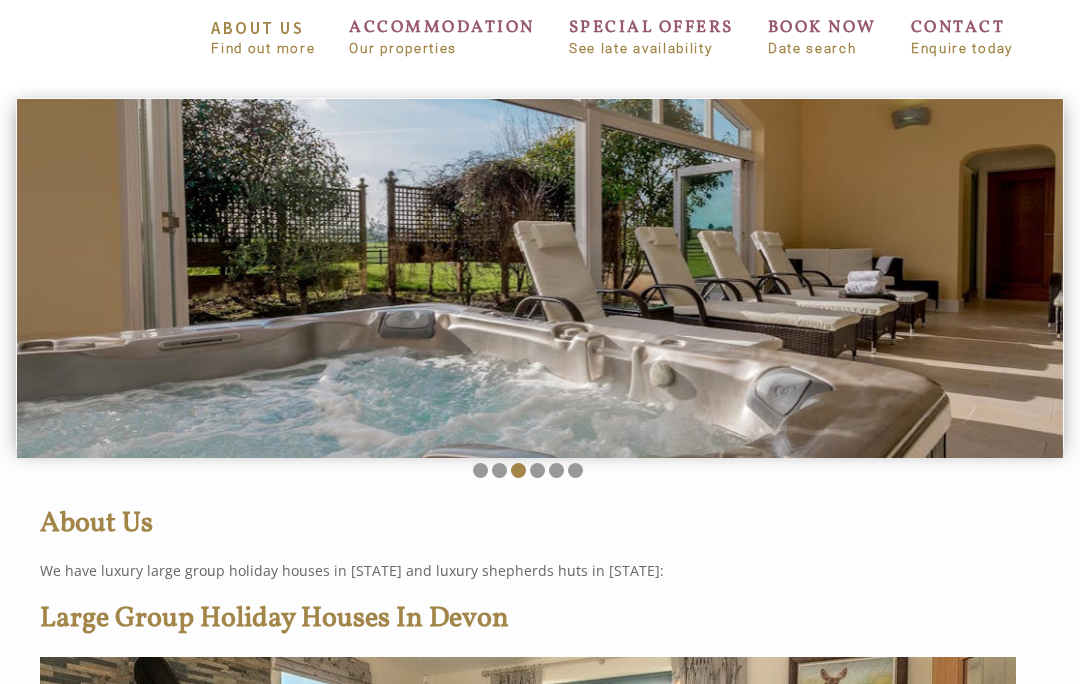 scroll, scrollTop: 0, scrollLeft: 0, axis: both 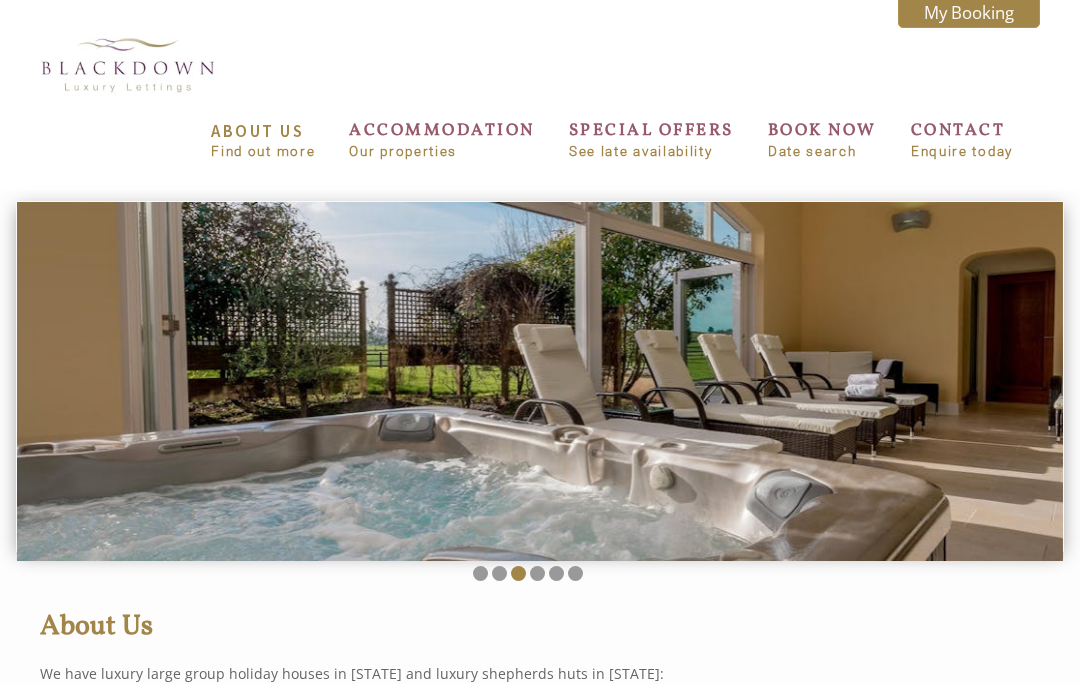 click on "Our properties" at bounding box center (442, 151) 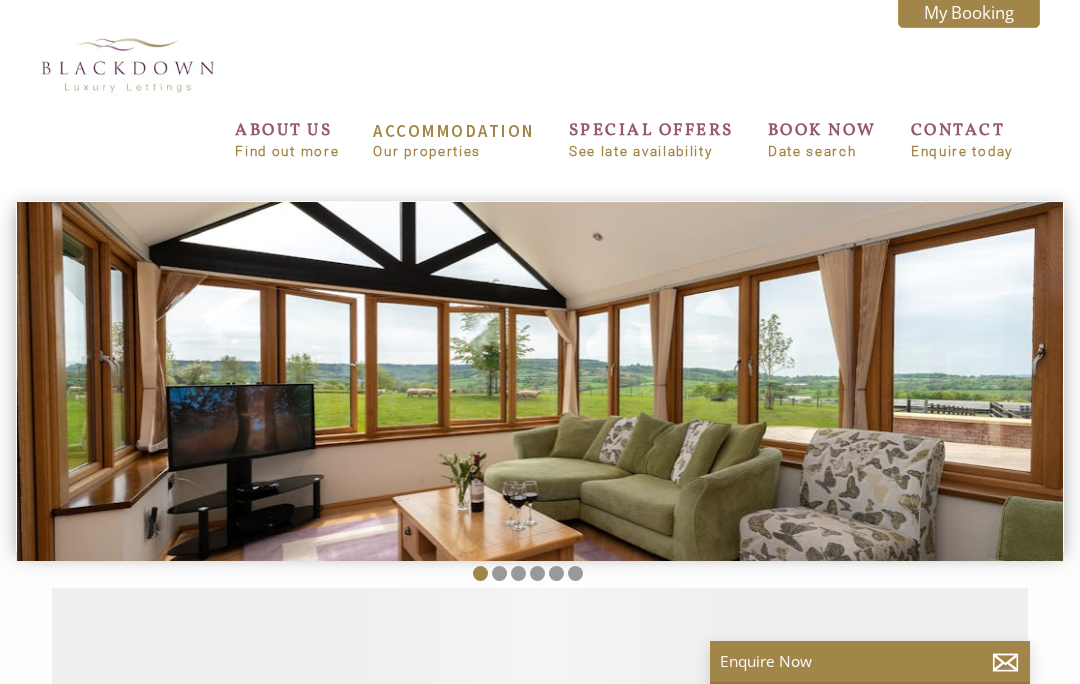 scroll, scrollTop: 0, scrollLeft: 18, axis: horizontal 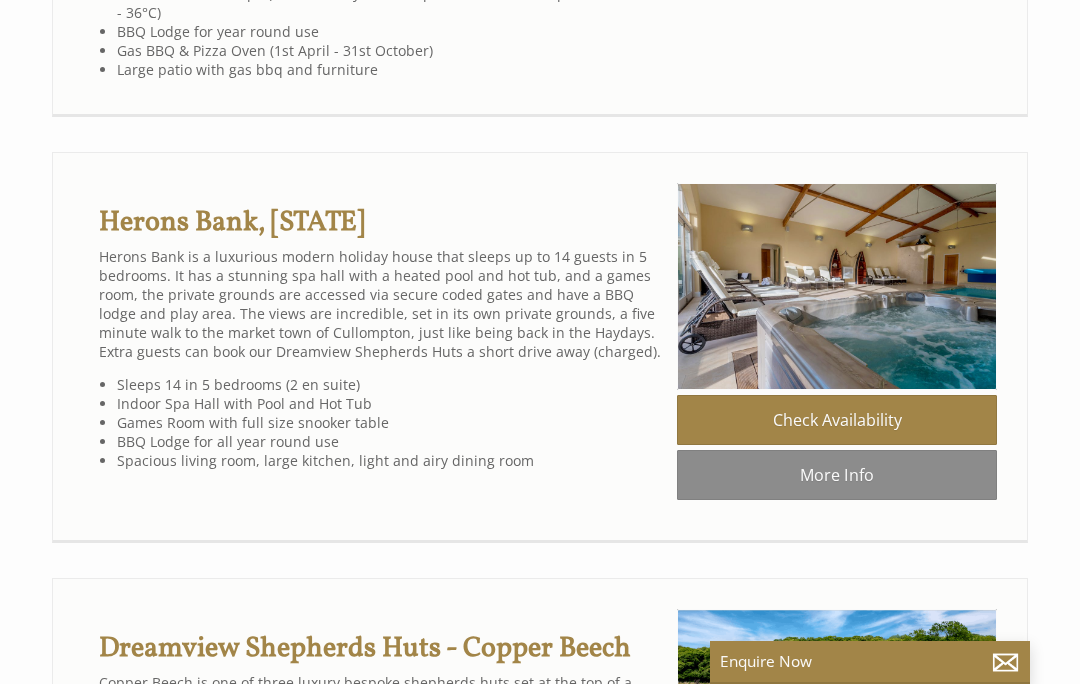 click on "Check Availability" at bounding box center (837, 420) 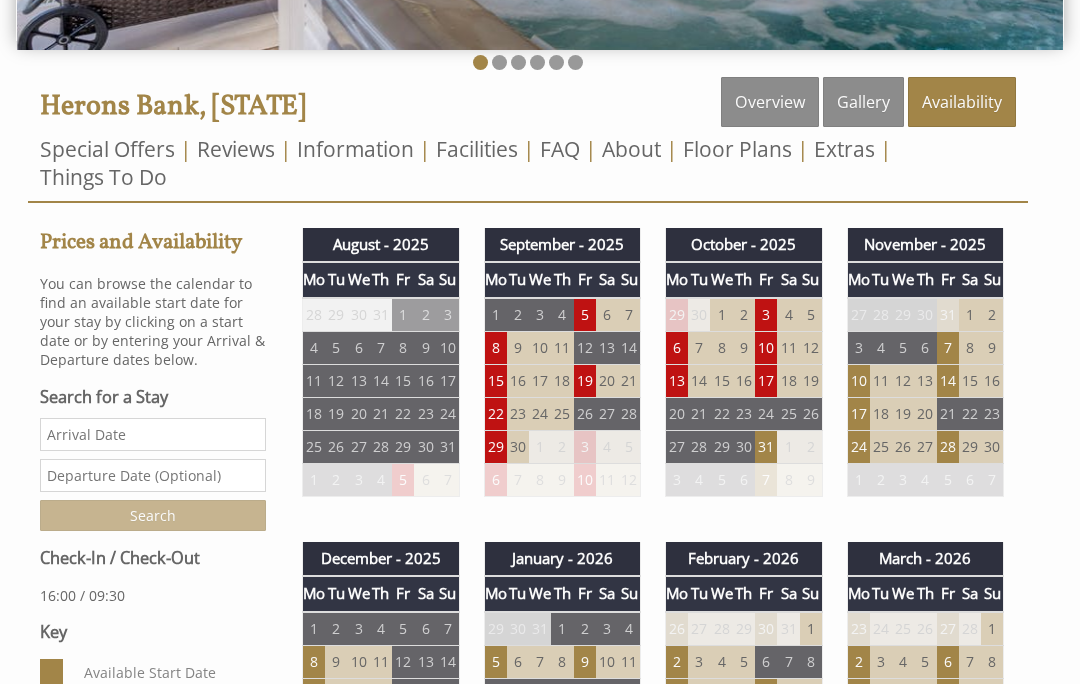 scroll, scrollTop: 512, scrollLeft: 0, axis: vertical 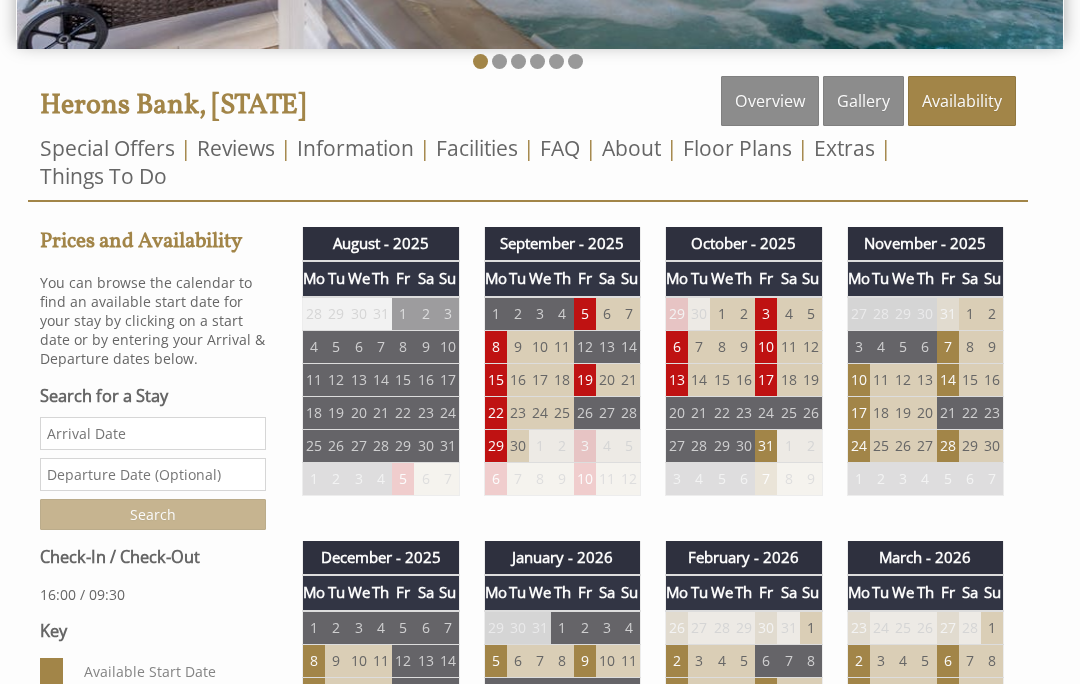 click on "Gallery" at bounding box center [863, 101] 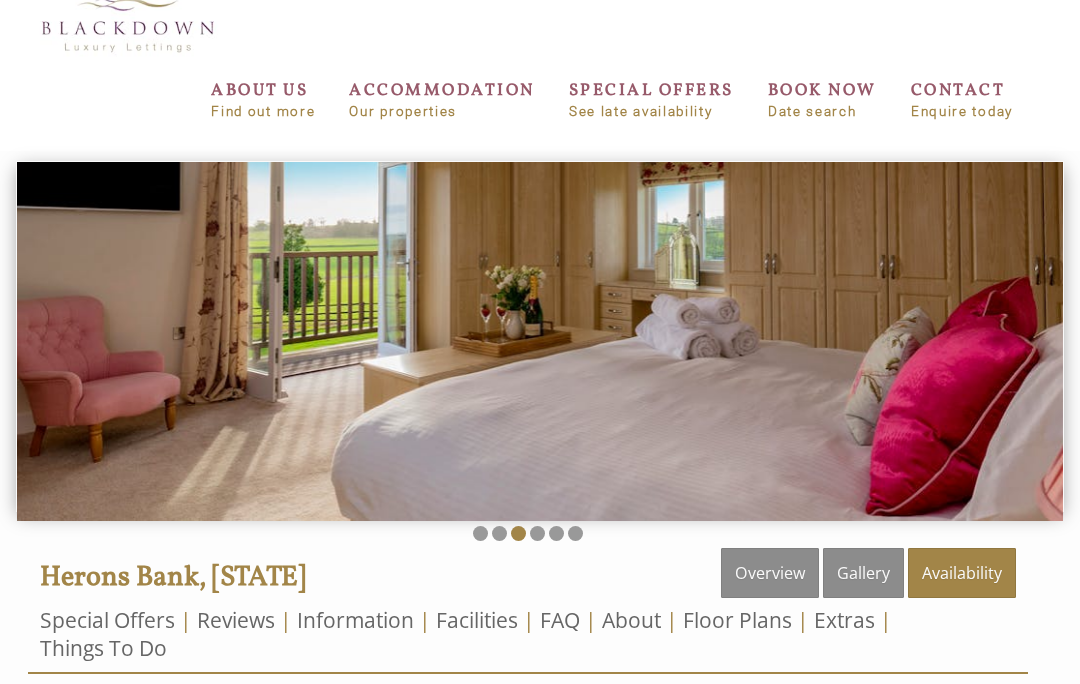 scroll, scrollTop: 0, scrollLeft: 0, axis: both 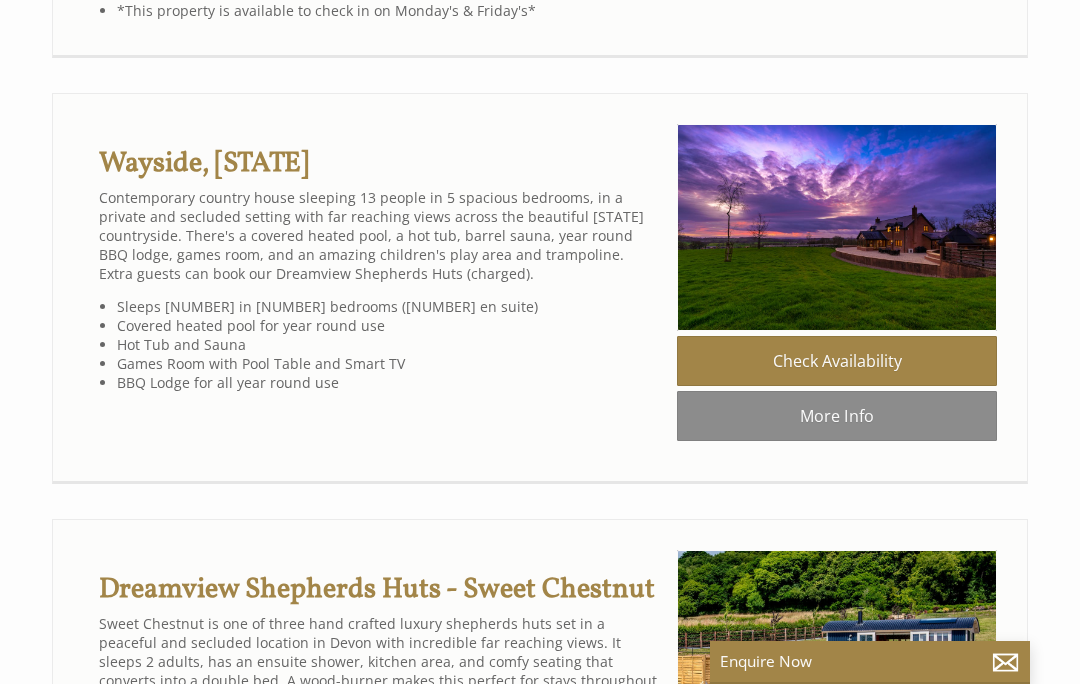click on "Check Availability" at bounding box center (837, 361) 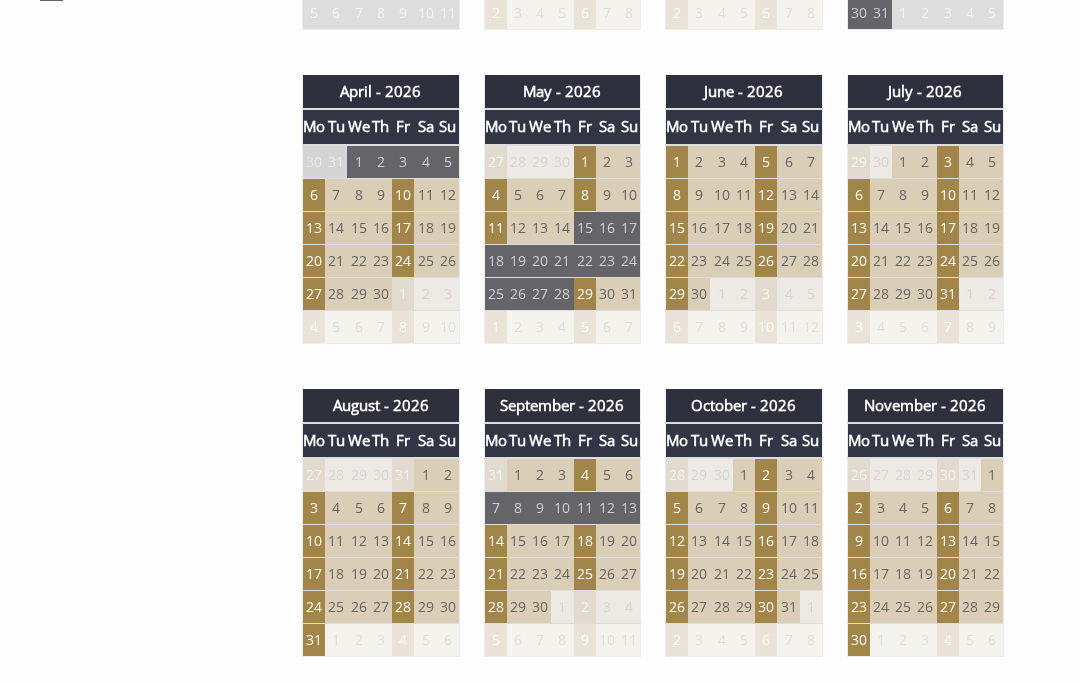 scroll, scrollTop: 1292, scrollLeft: 0, axis: vertical 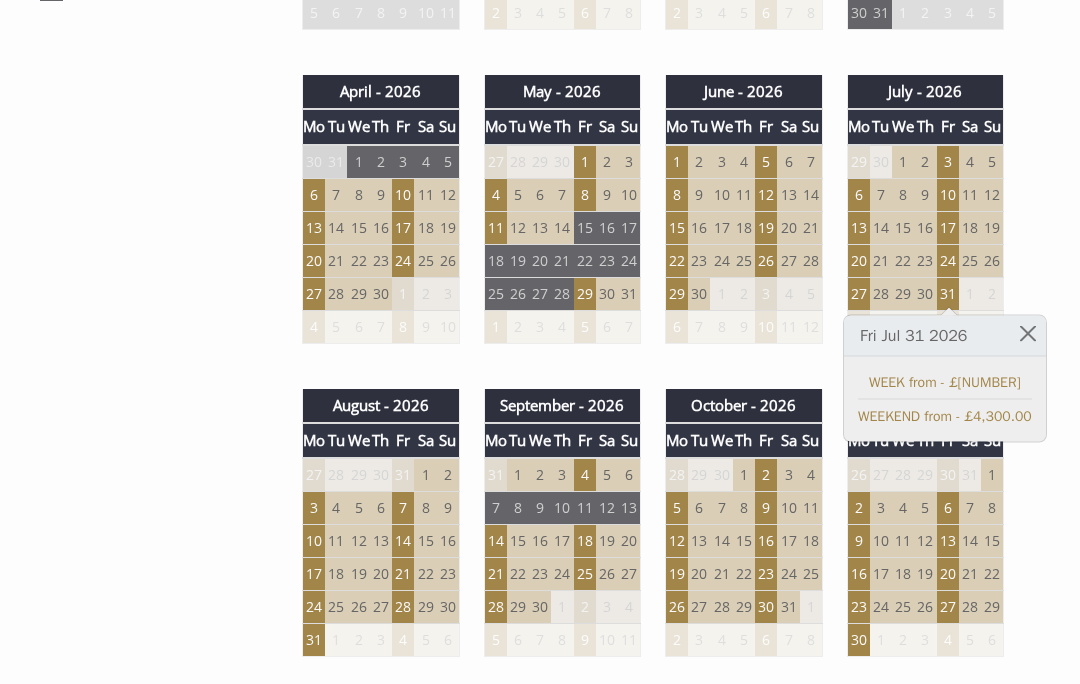 click on "Properties
Wayside, [STATE]
Overview
Video
Gallery
Availability
Special Offers
About
FAQ
Reviews
Facilities
Information
Floor Plans
Extras
Things To Do
T&Cs
Prices and Availability
You can browse the calendar to find an available start date for your stay by clicking on a start date or by entering your Arrival & Departure dates below.
Search for a Stay
Search
Check-In / Check-Out
16:00 / 09:30
Key" at bounding box center (528, 784) 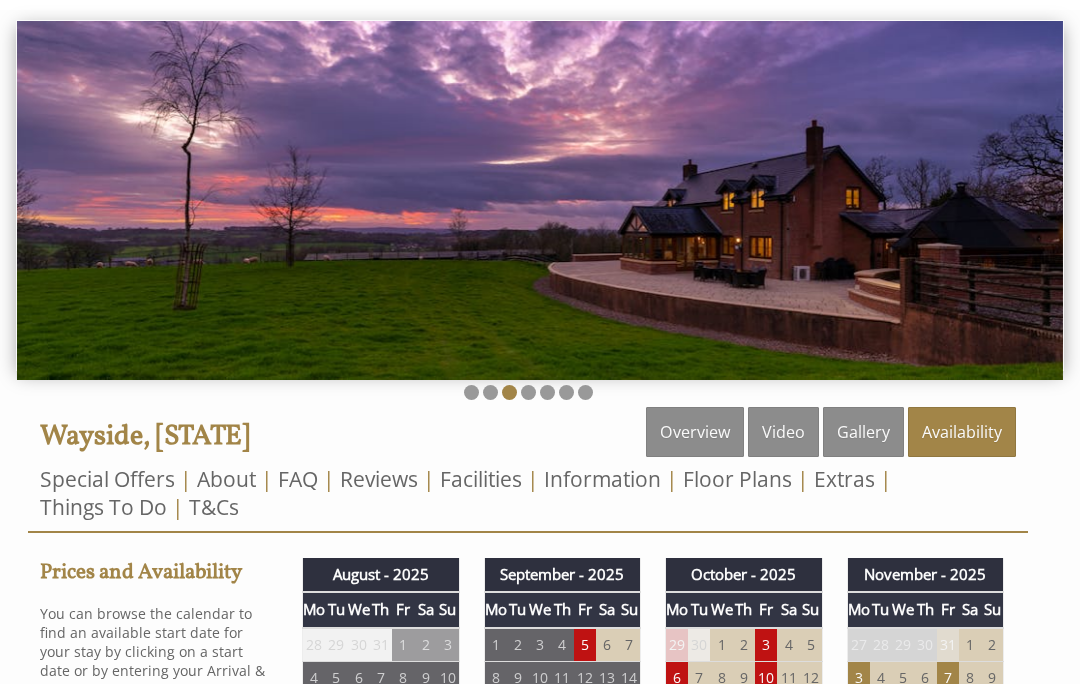 scroll, scrollTop: 180, scrollLeft: 0, axis: vertical 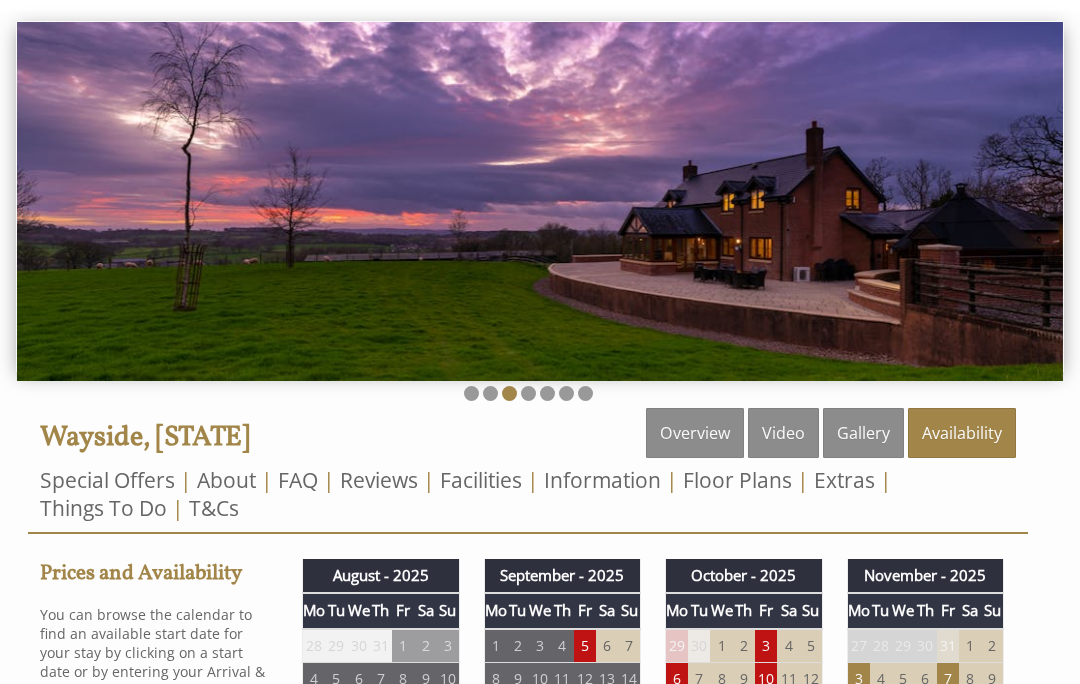 click on "Gallery" at bounding box center [863, 433] 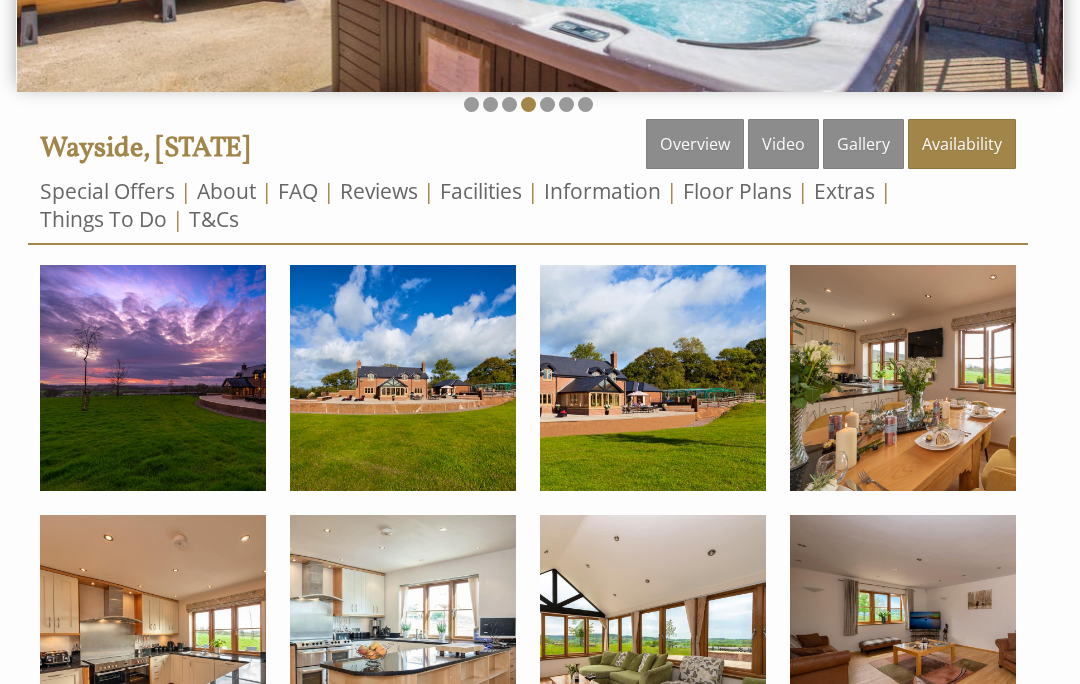 scroll, scrollTop: 467, scrollLeft: 0, axis: vertical 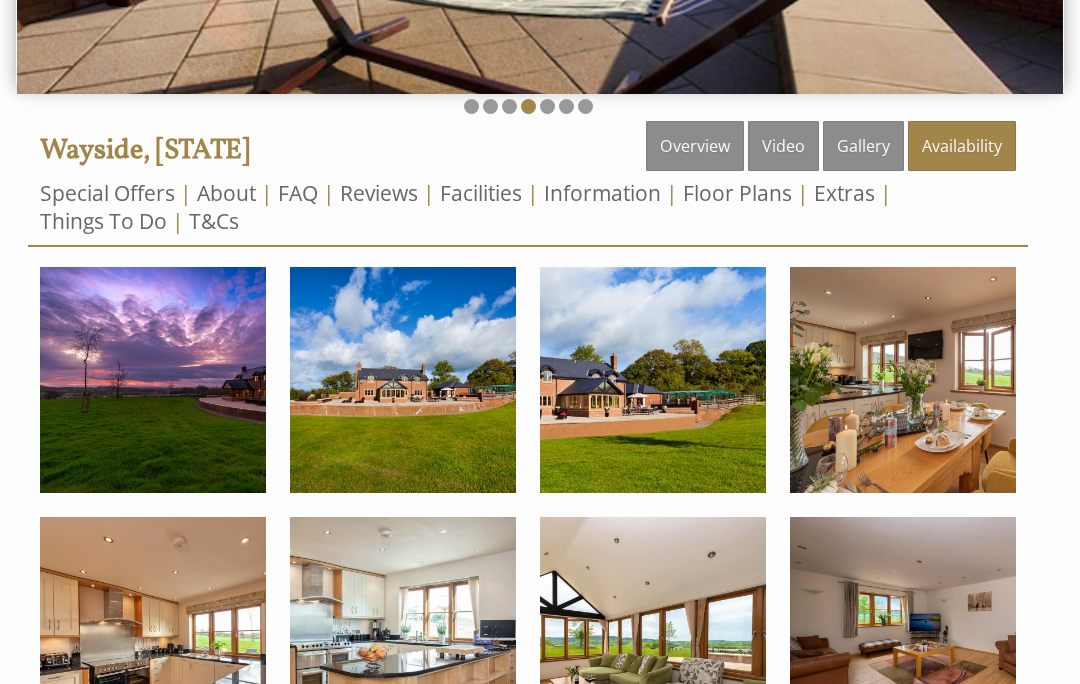 click on "Overview" at bounding box center [695, 146] 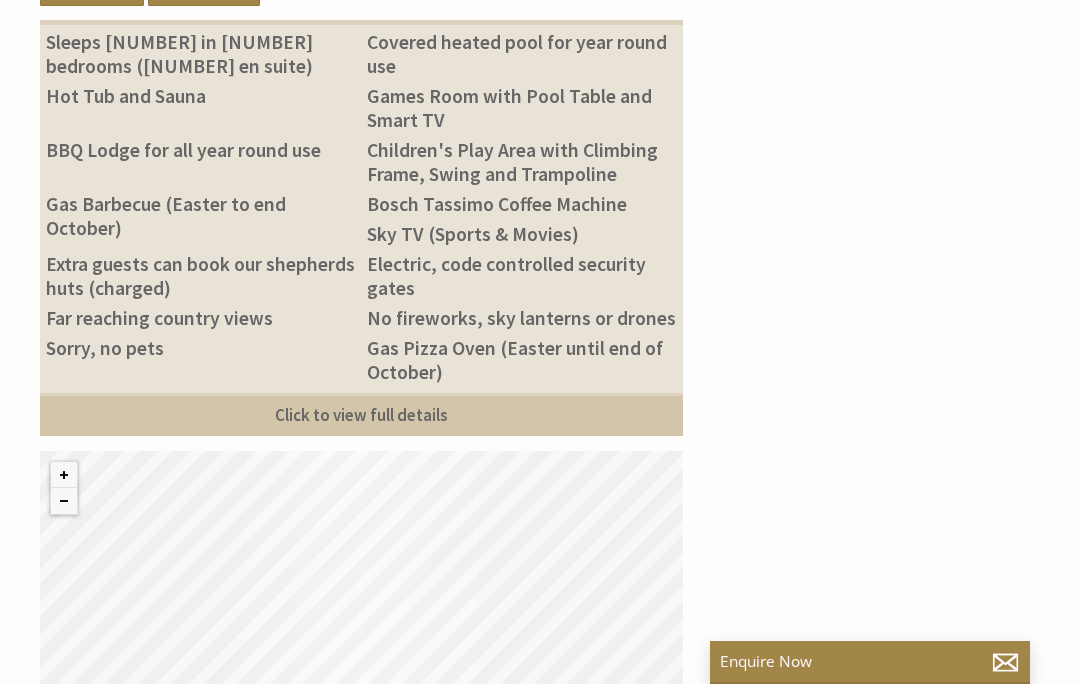 scroll, scrollTop: 1128, scrollLeft: 0, axis: vertical 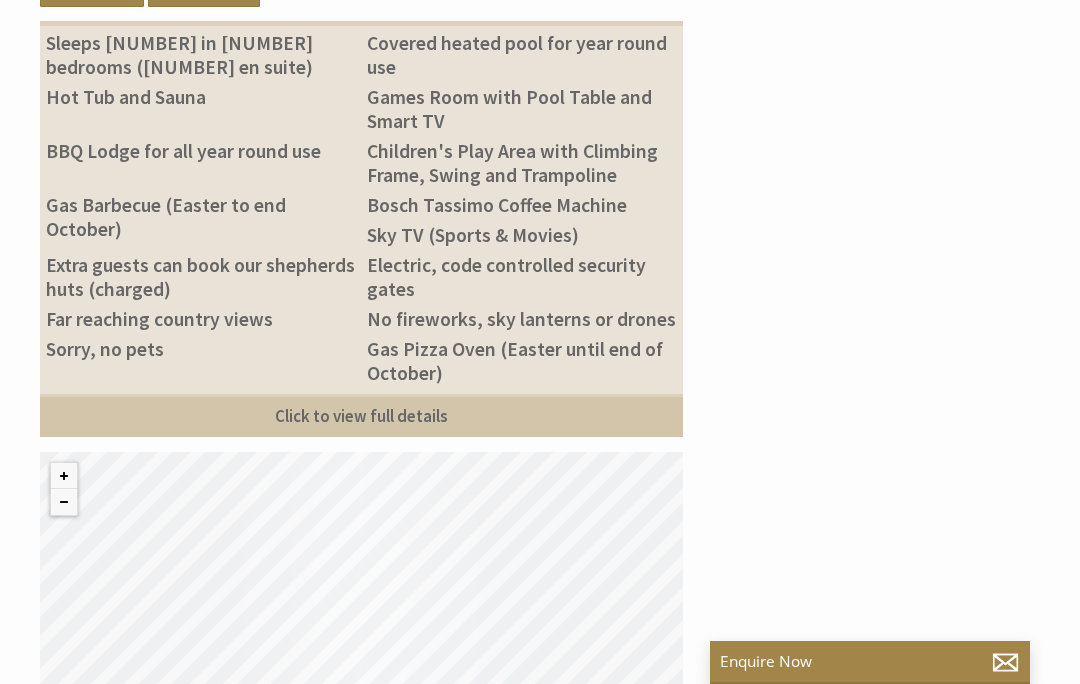 click on "Click to view full details" at bounding box center (361, 415) 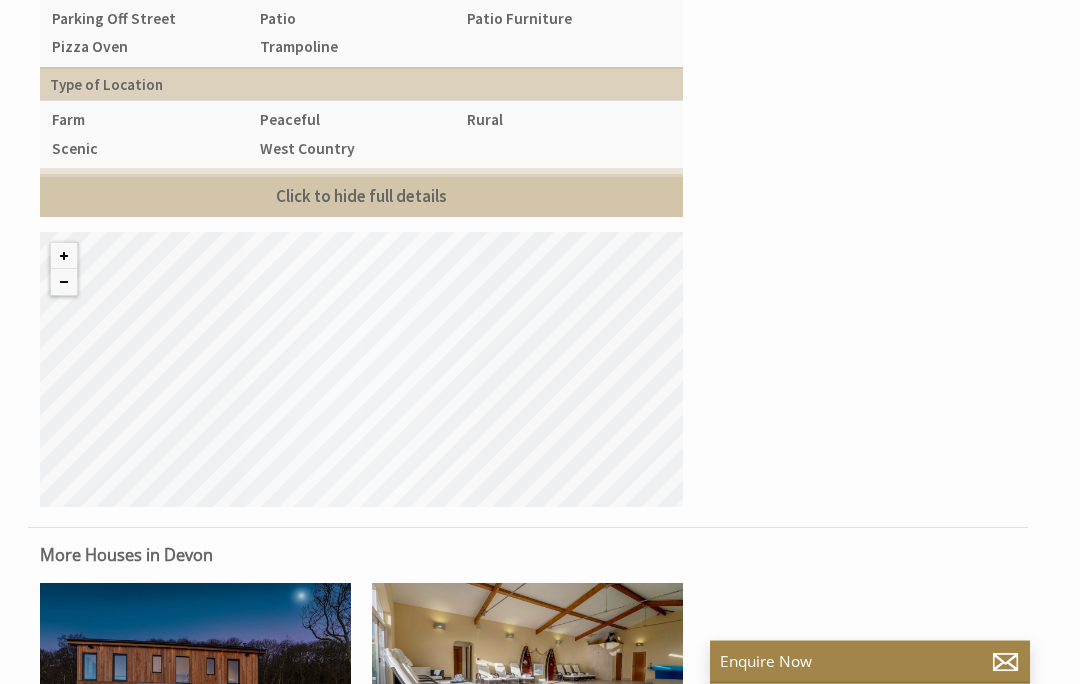 scroll, scrollTop: 2749, scrollLeft: 0, axis: vertical 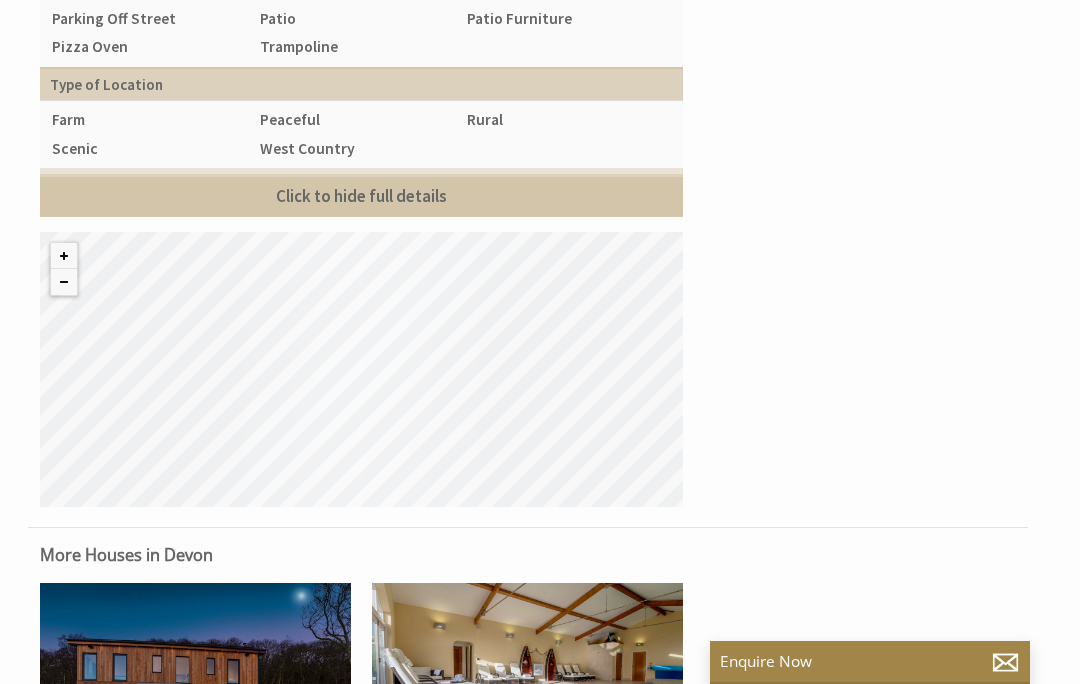 click on "© MapTiler   © OpenStreetMap contributors" at bounding box center (361, 369) 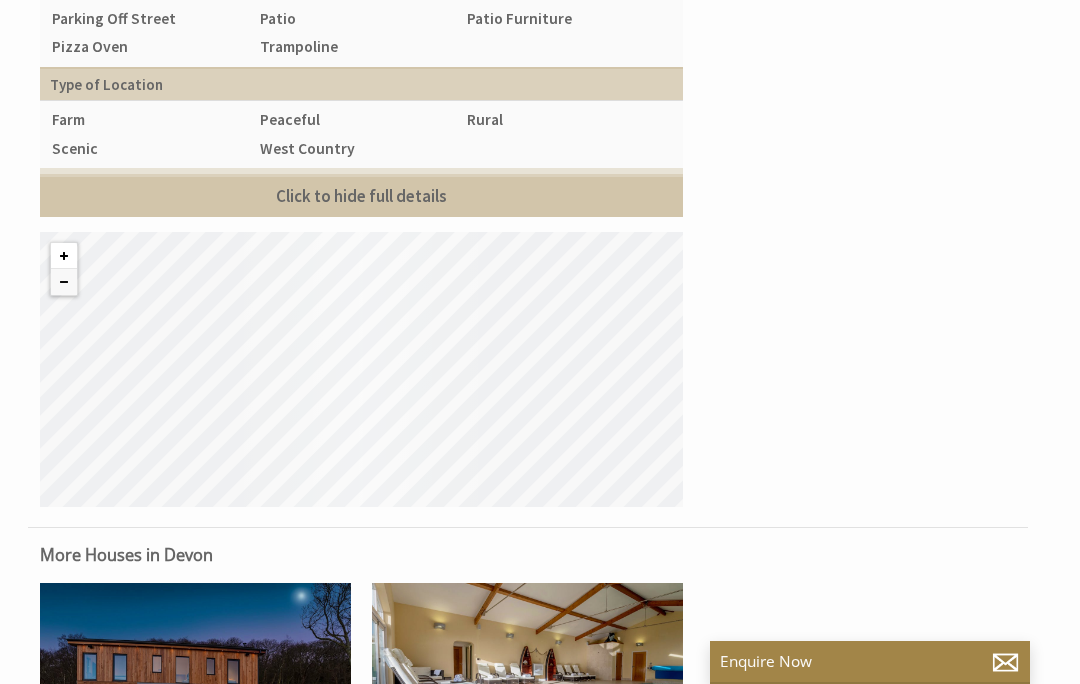 click at bounding box center [64, 282] 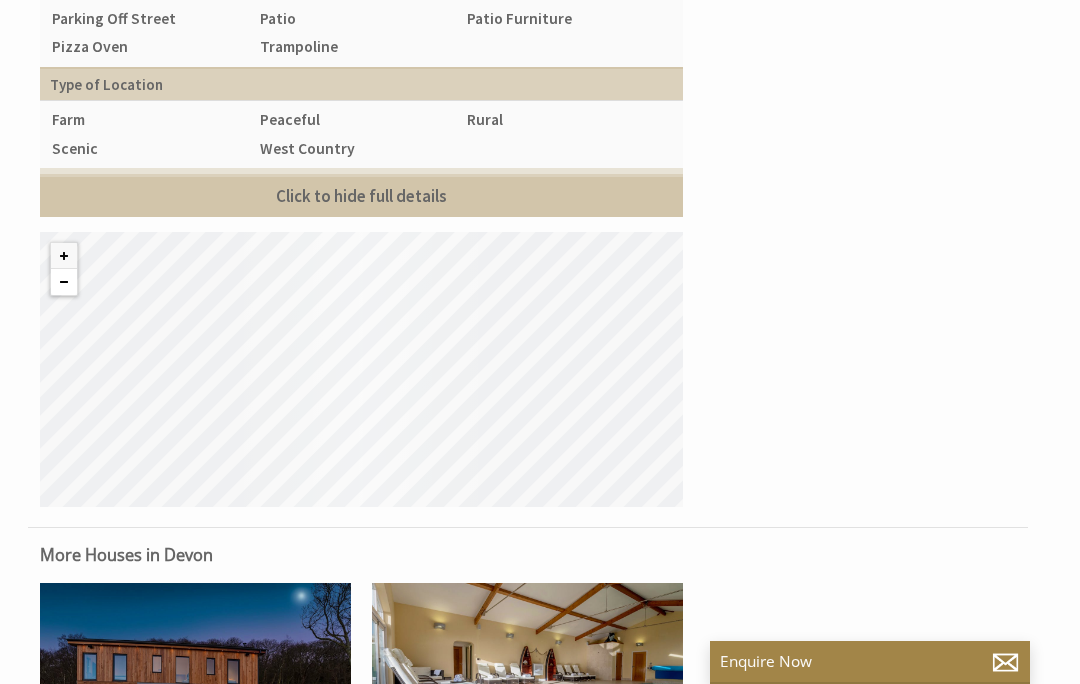 click at bounding box center [64, 282] 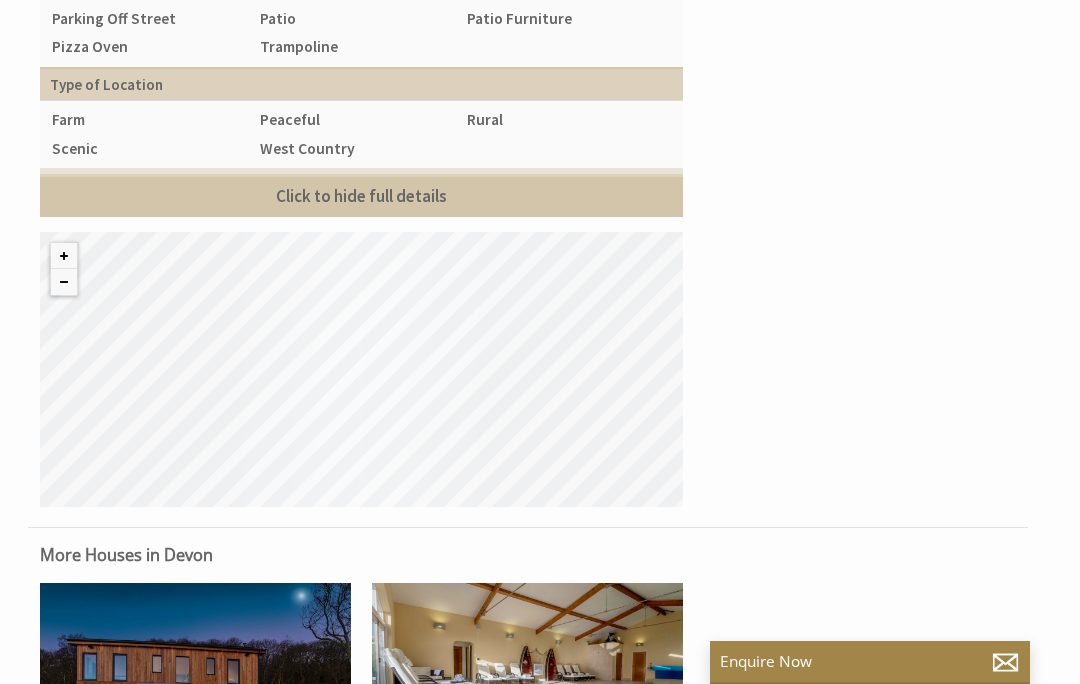 click at bounding box center [64, 282] 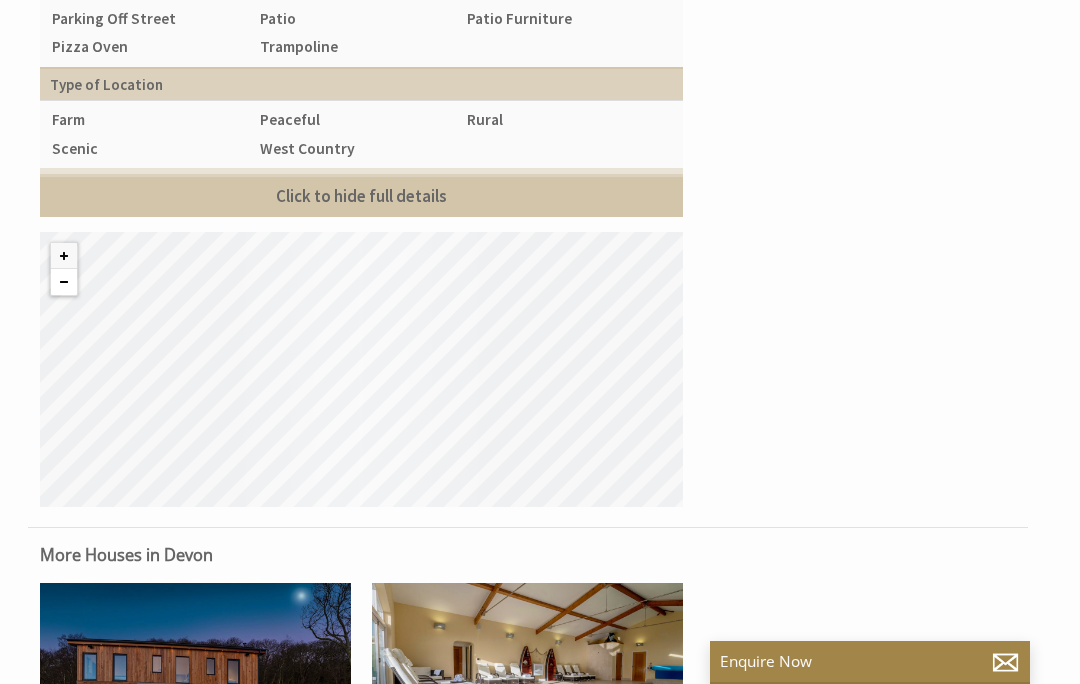 click at bounding box center (64, 282) 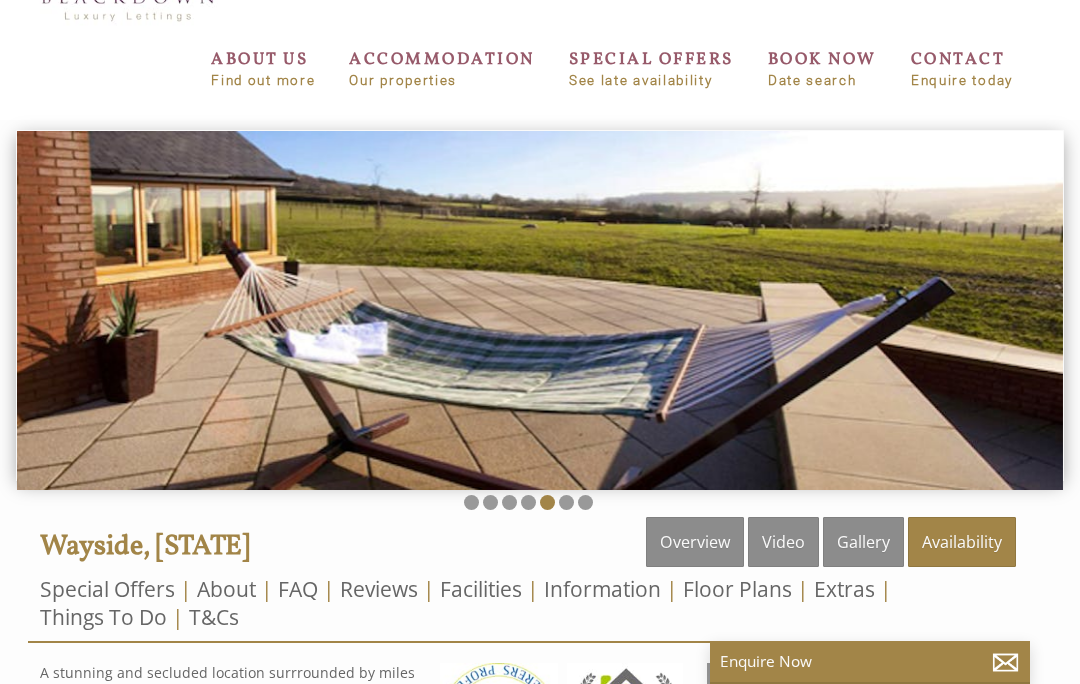 scroll, scrollTop: 0, scrollLeft: 0, axis: both 